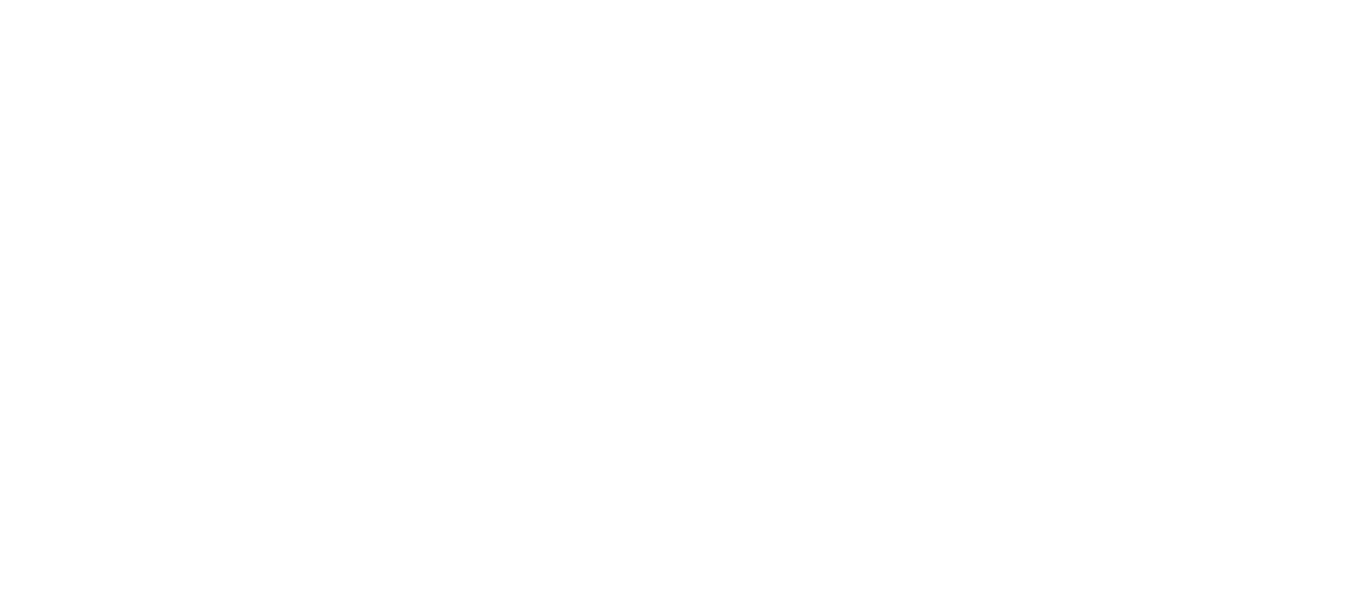 scroll, scrollTop: 0, scrollLeft: 0, axis: both 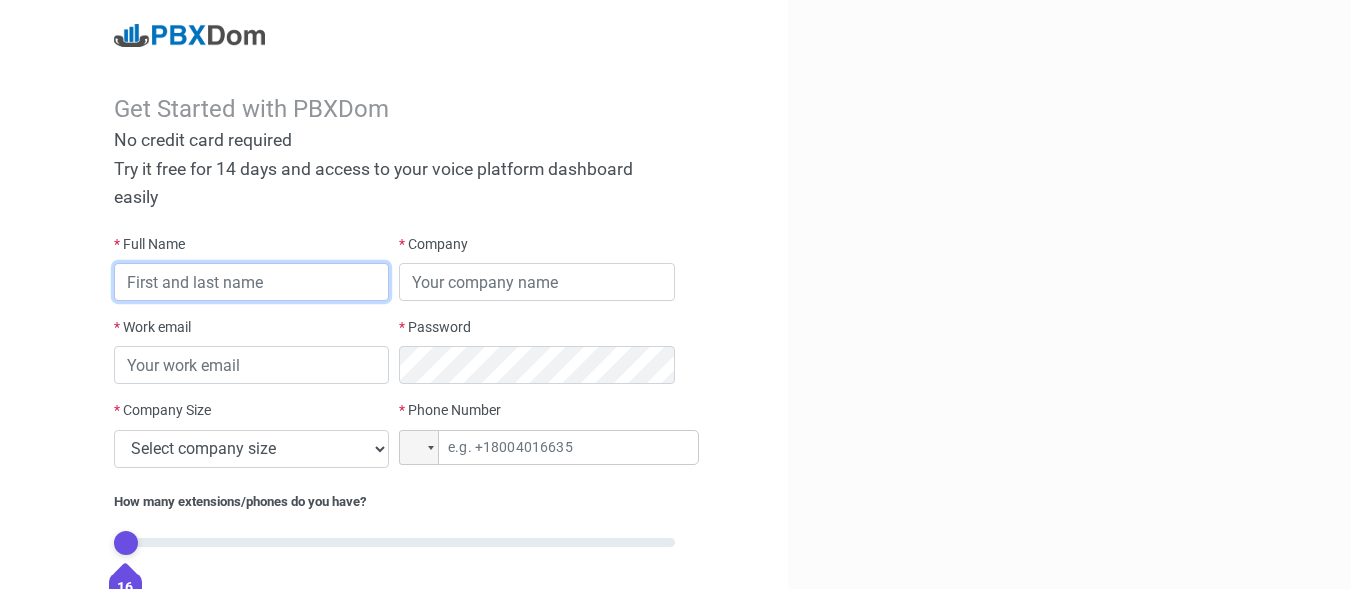 click at bounding box center (252, 282) 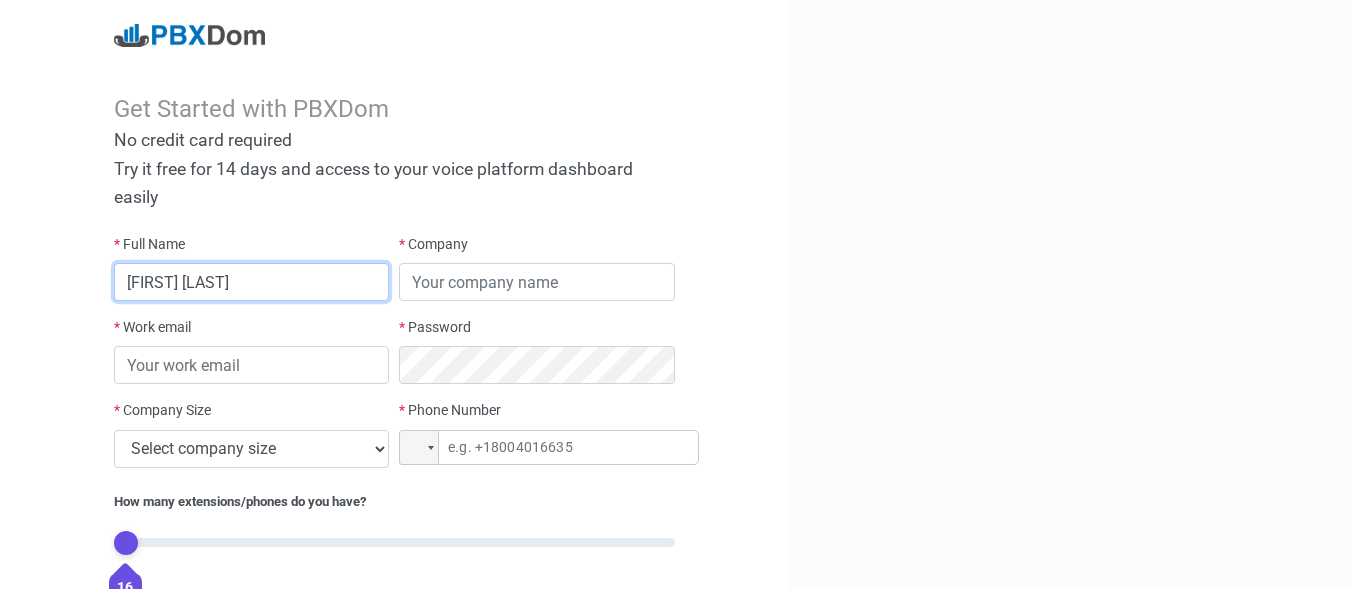 type on "[FIRST] [LAST]" 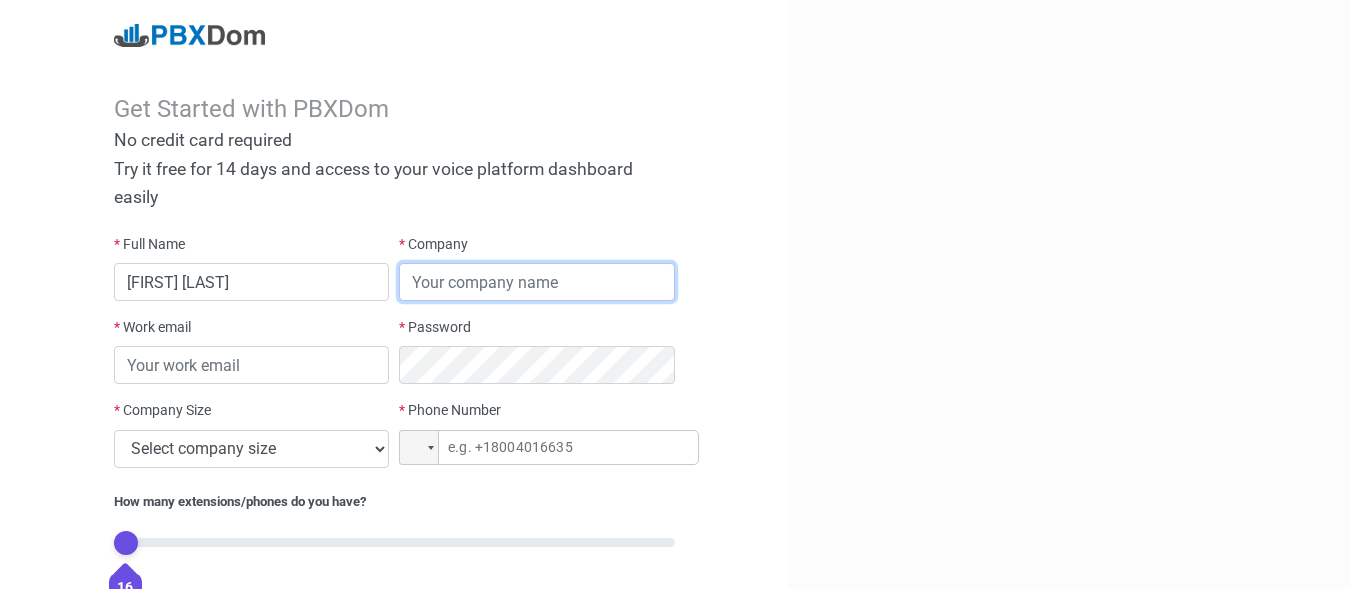 click at bounding box center (537, 282) 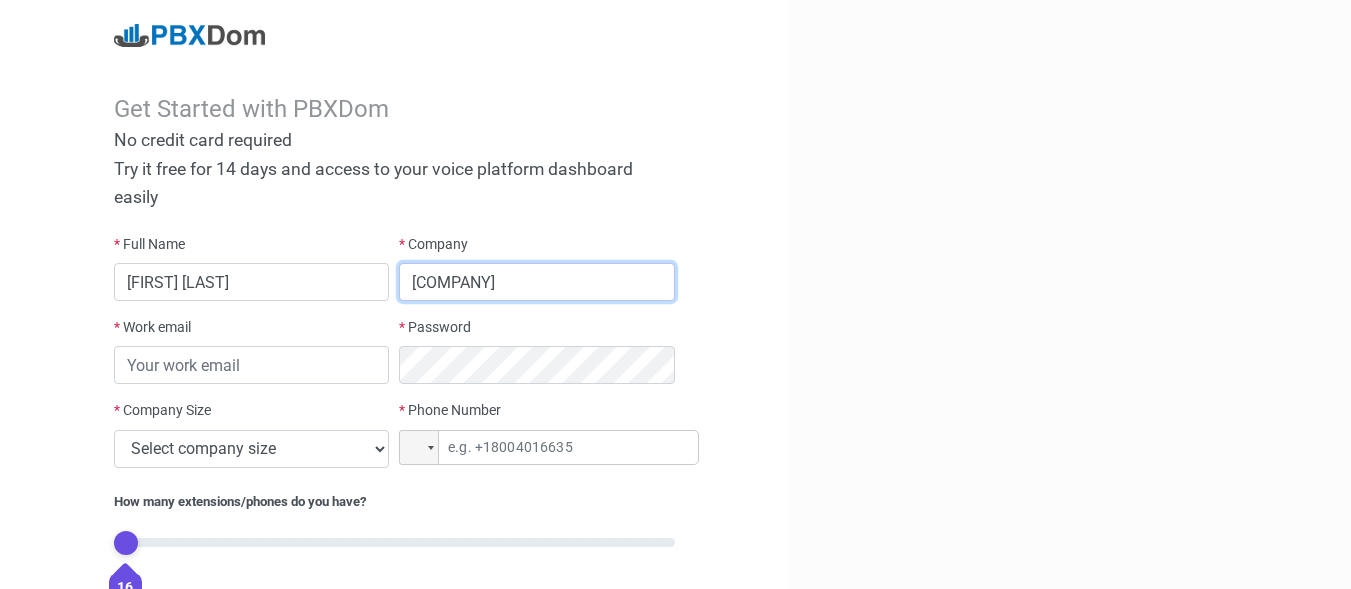 type on "[COMPANY]" 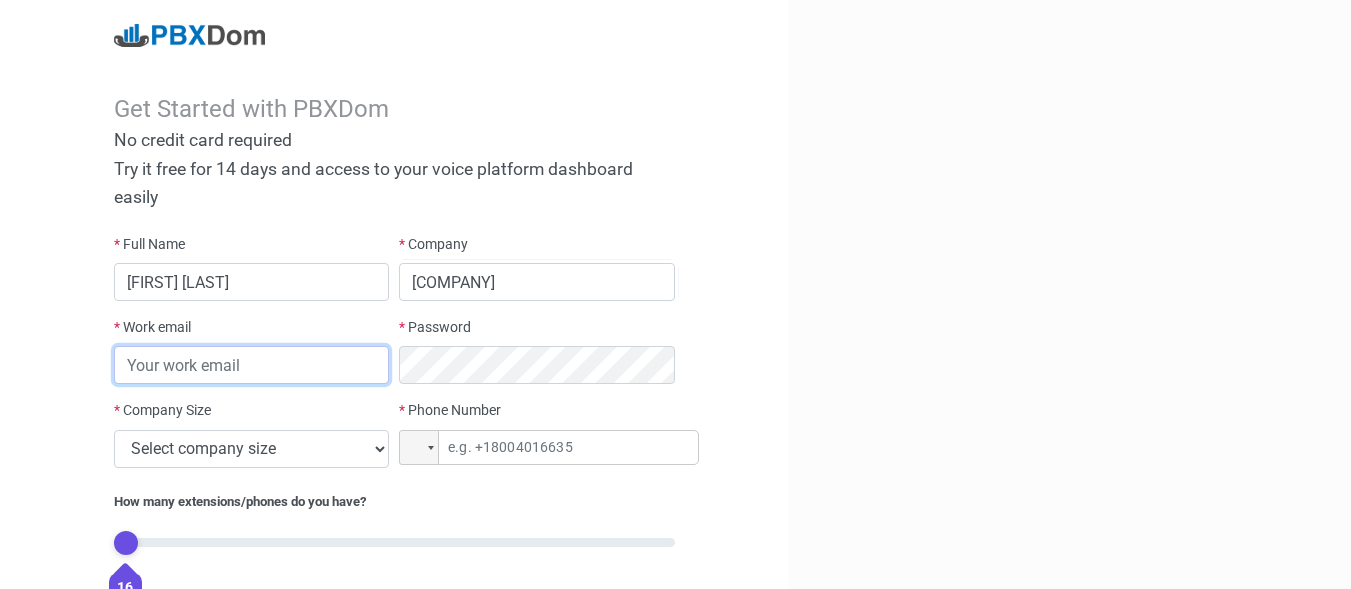 click at bounding box center (252, 365) 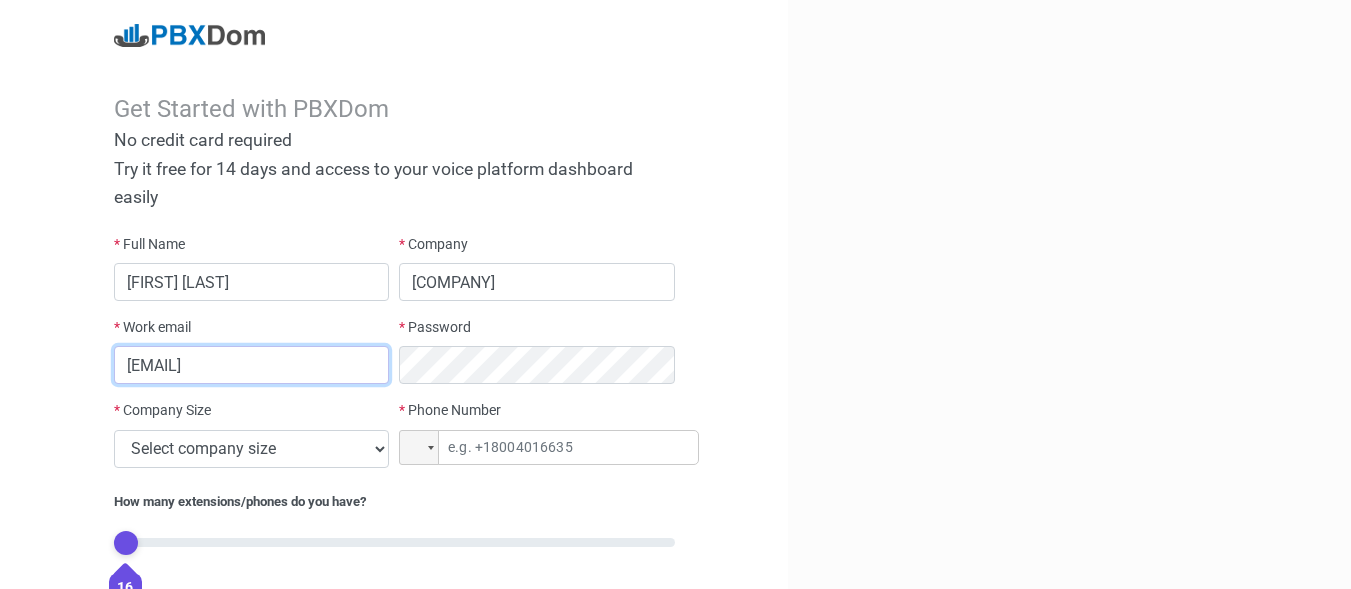 click on "[EMAIL]" at bounding box center [252, 365] 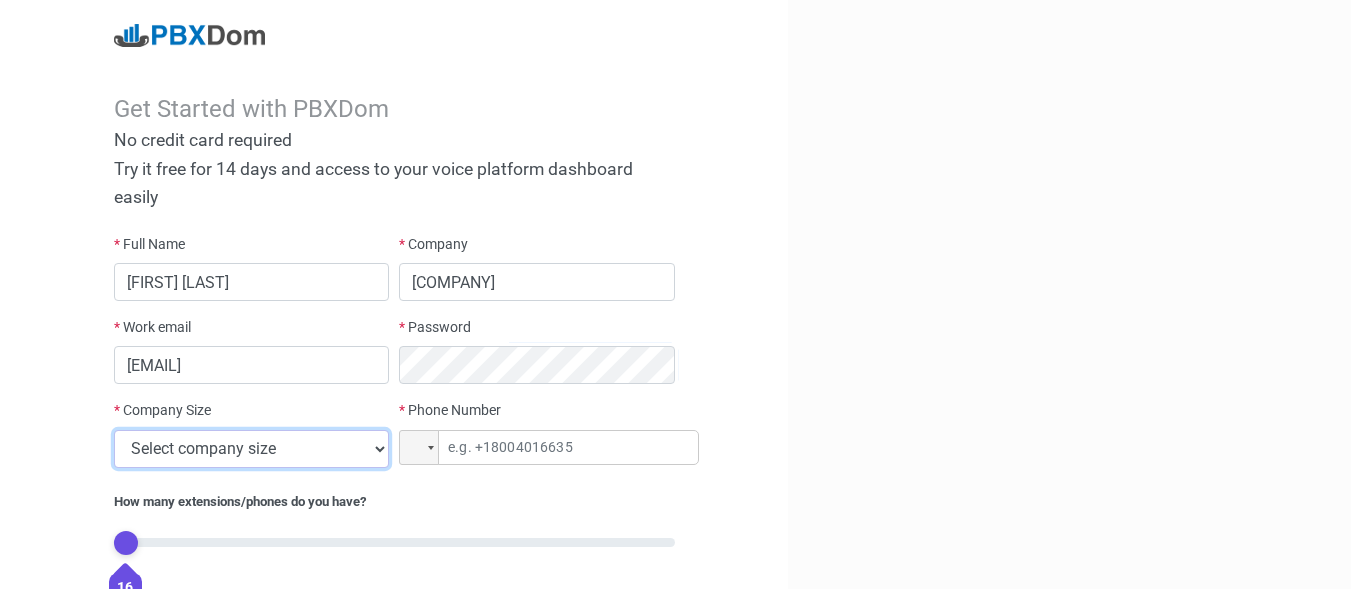 click on "Select company size  1 - 9  employees 10 - 49  employees 50 - 199  employees 200 - 499  employees 500 - 999  employees 1000+  employees" at bounding box center [252, 449] 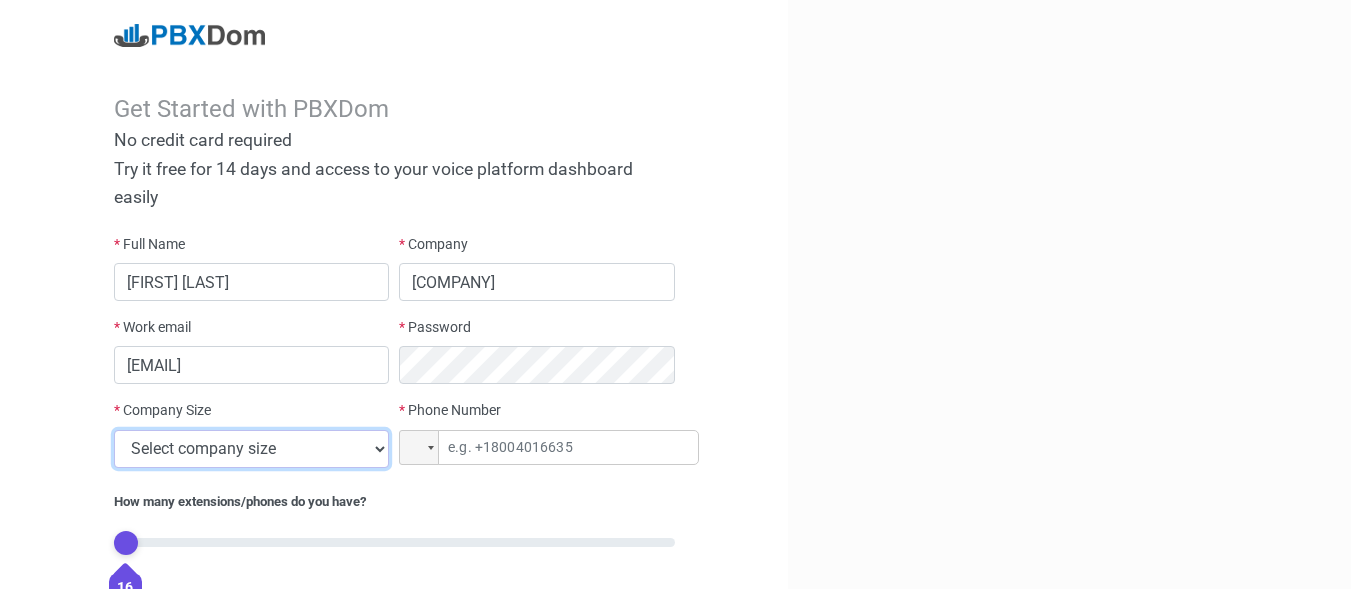 select on "1" 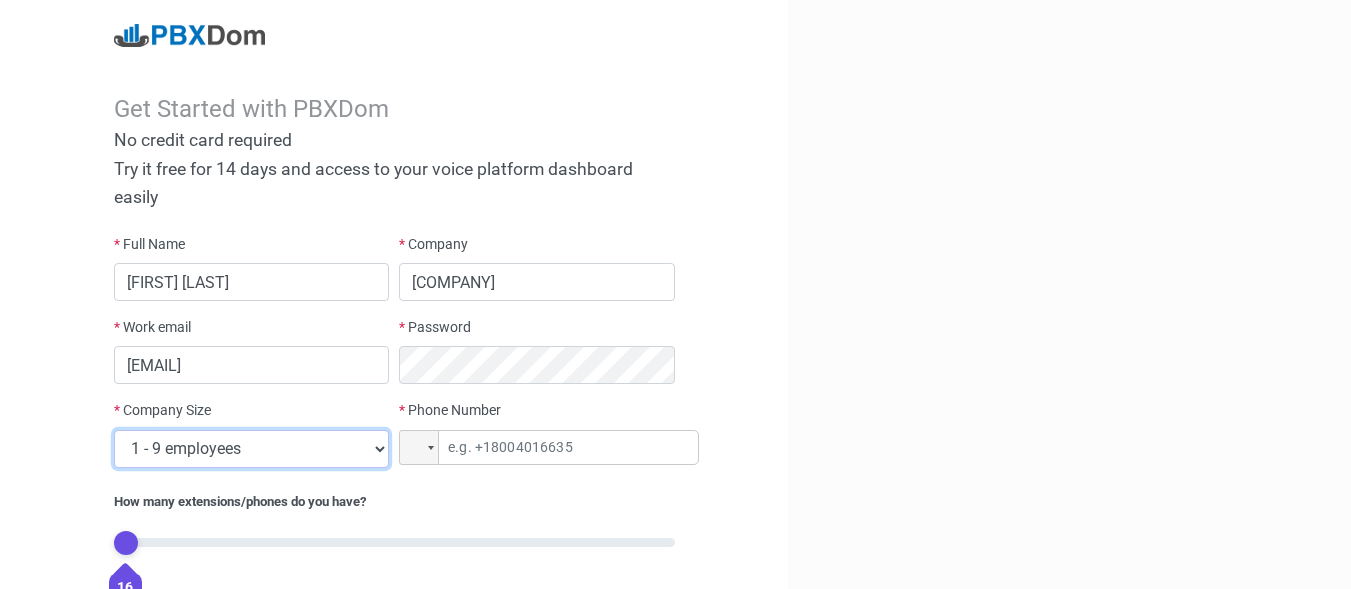 click on "Select company size  1 - 9  employees 10 - 49  employees 50 - 199  employees 200 - 499  employees 500 - 999  employees 1000+  employees" at bounding box center (252, 449) 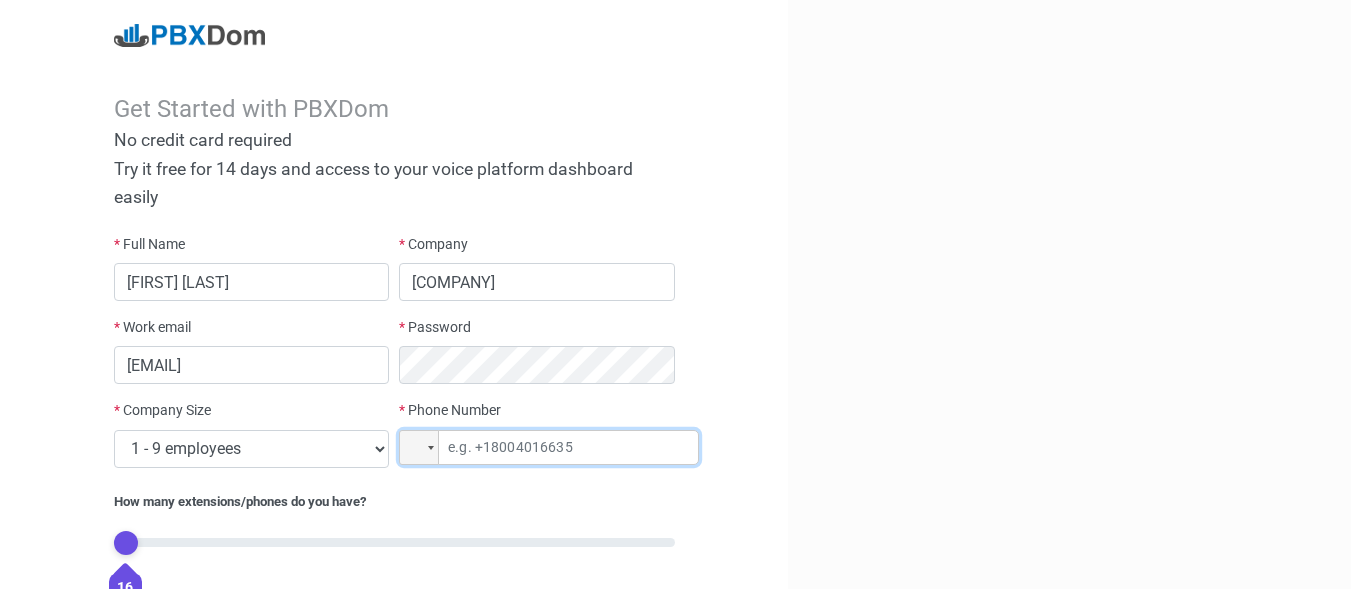 click at bounding box center [549, 447] 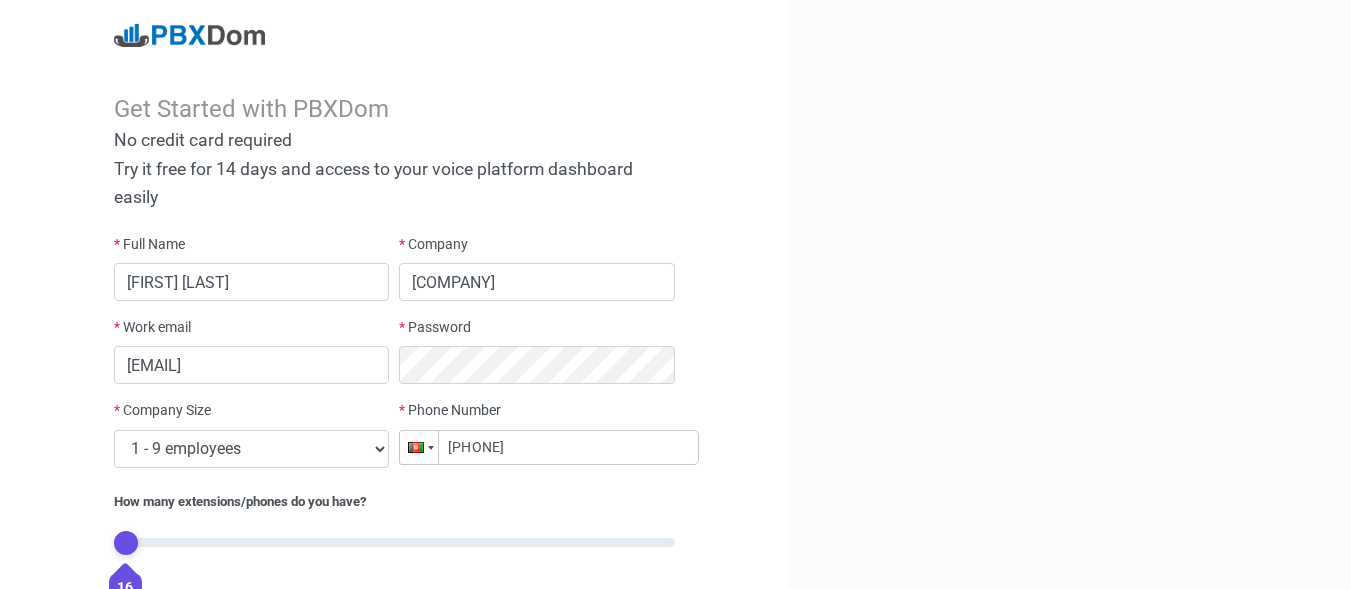 click at bounding box center [431, 448] 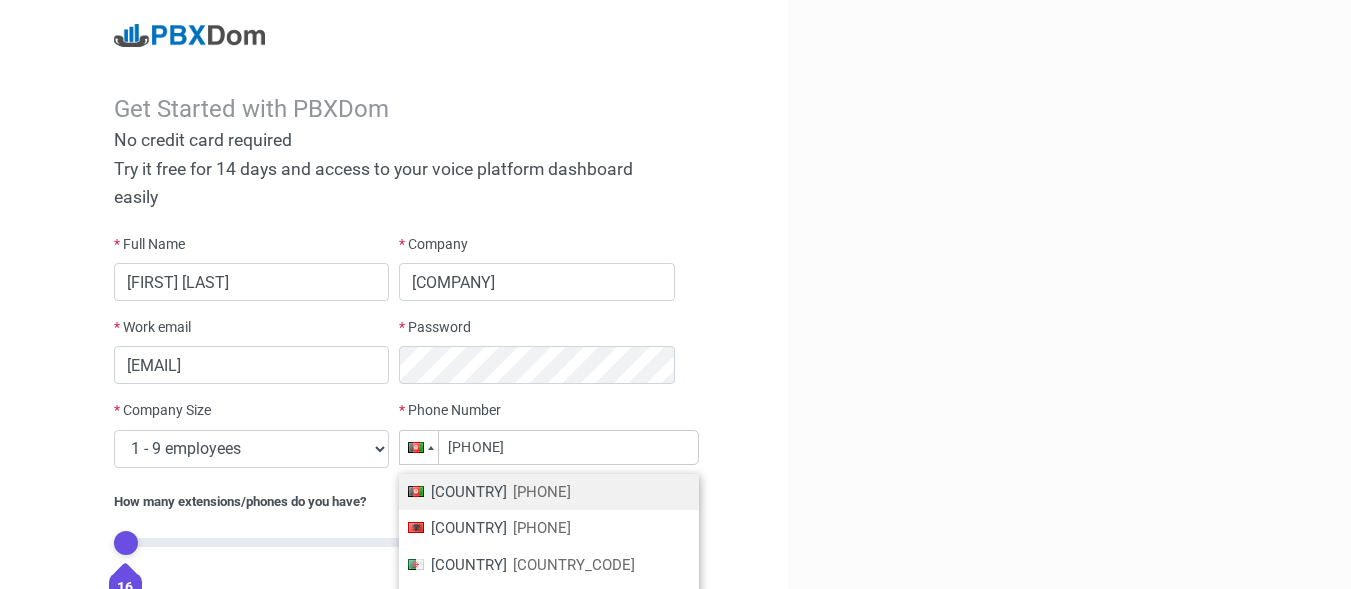 scroll, scrollTop: 85, scrollLeft: 0, axis: vertical 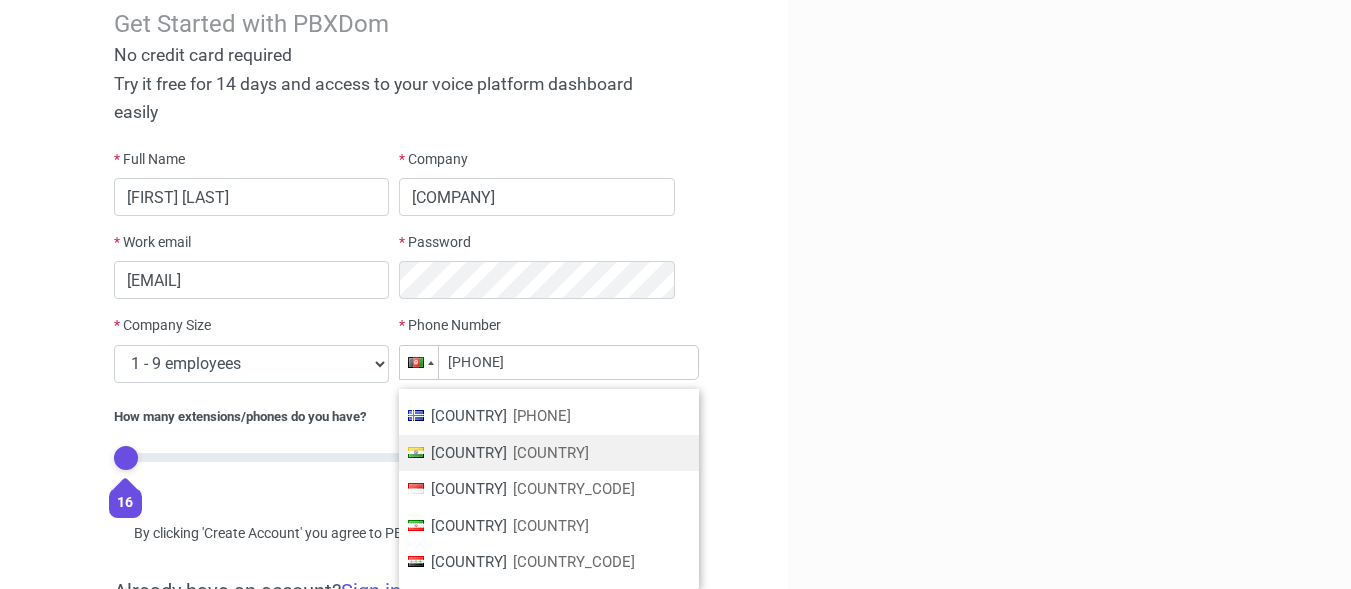 click on "[COUNTRY] [PHONE]" at bounding box center [549, 453] 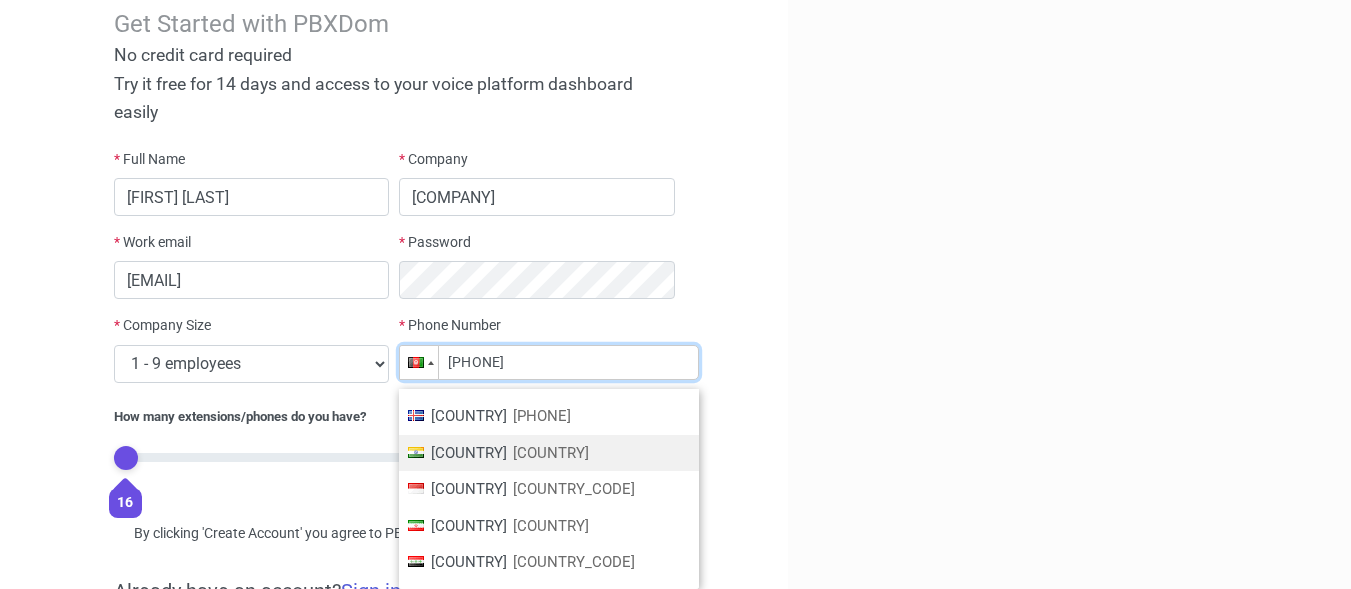 type on "[PHONE]" 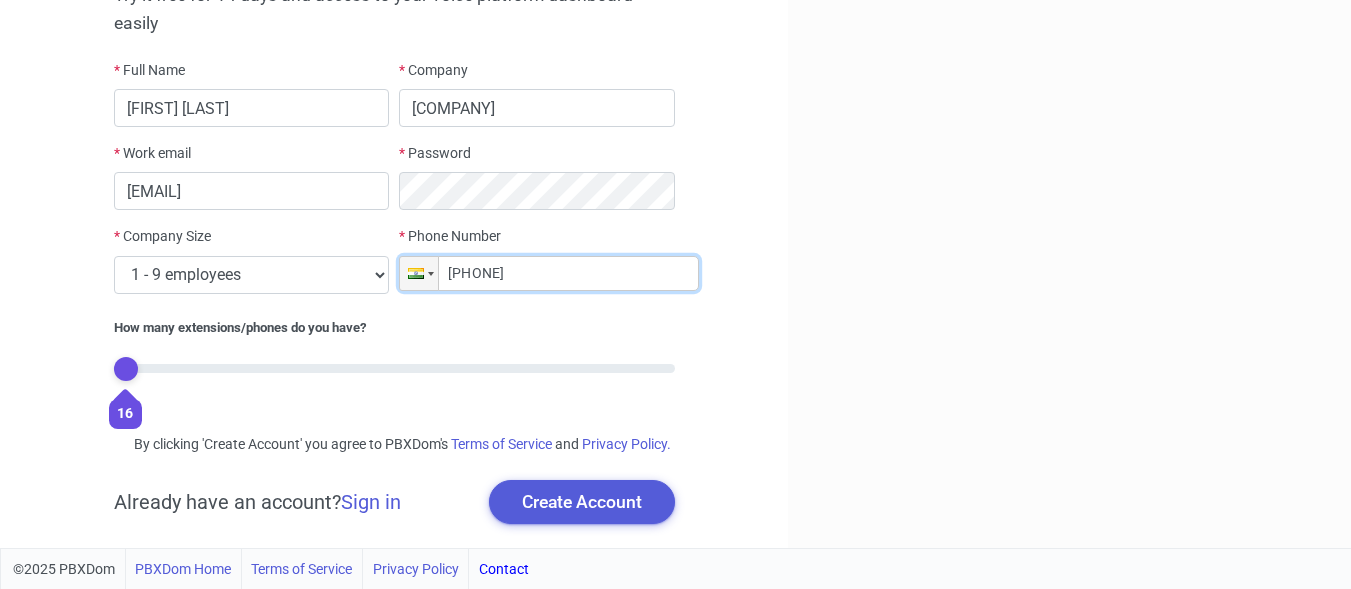 scroll, scrollTop: 195, scrollLeft: 0, axis: vertical 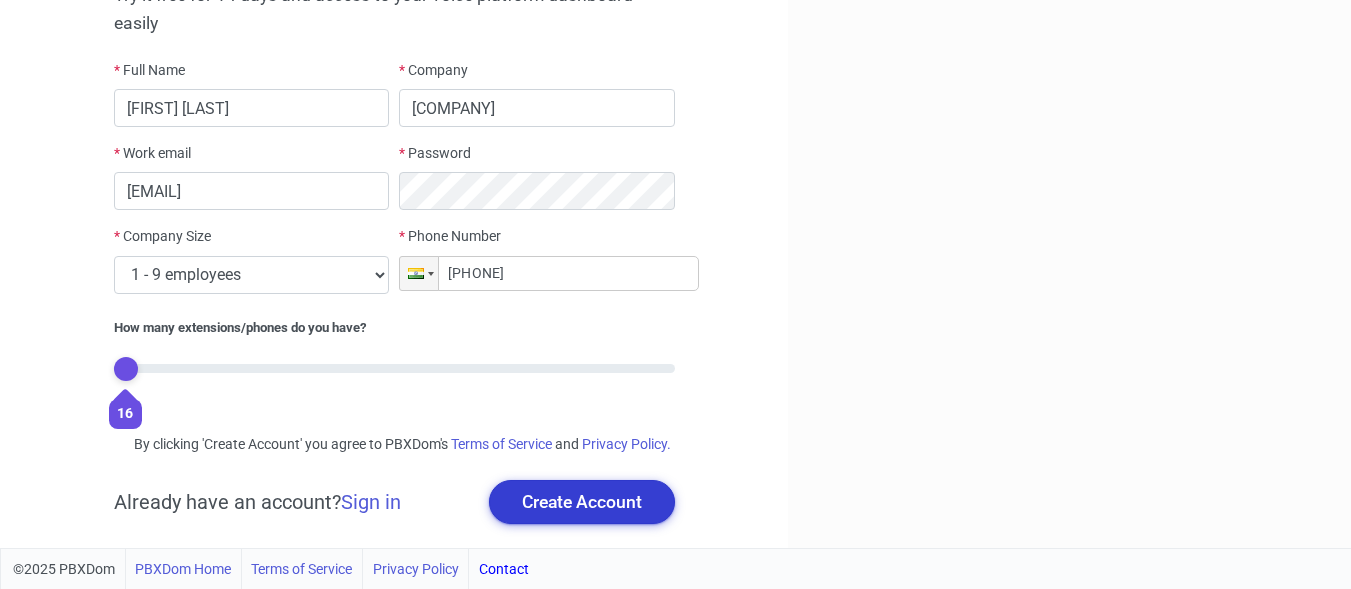 click on "Create Account" at bounding box center [582, 502] 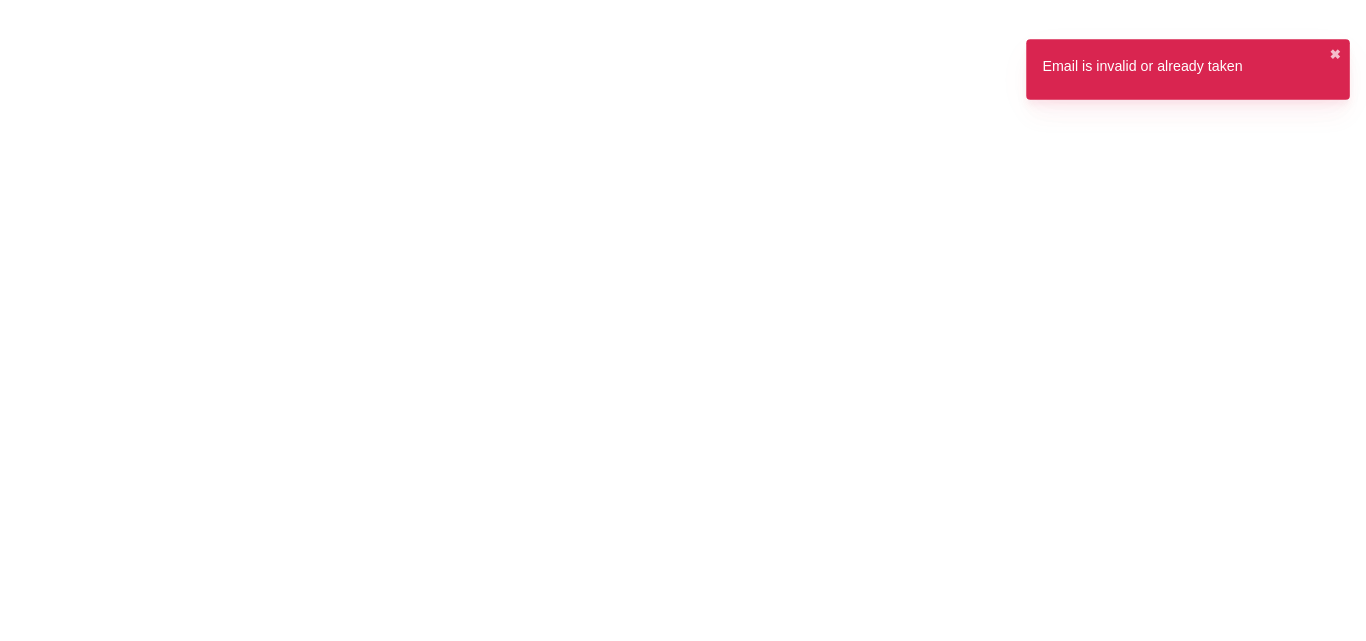 scroll, scrollTop: 0, scrollLeft: 0, axis: both 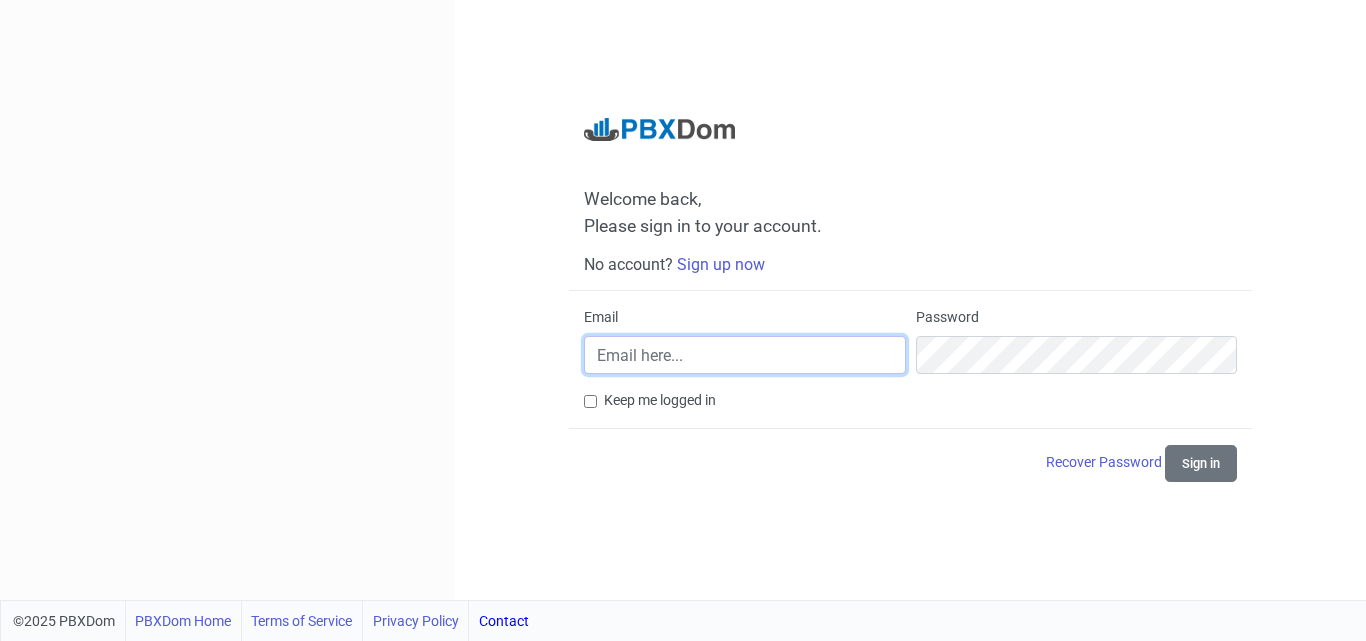 click on "Email" at bounding box center (744, 355) 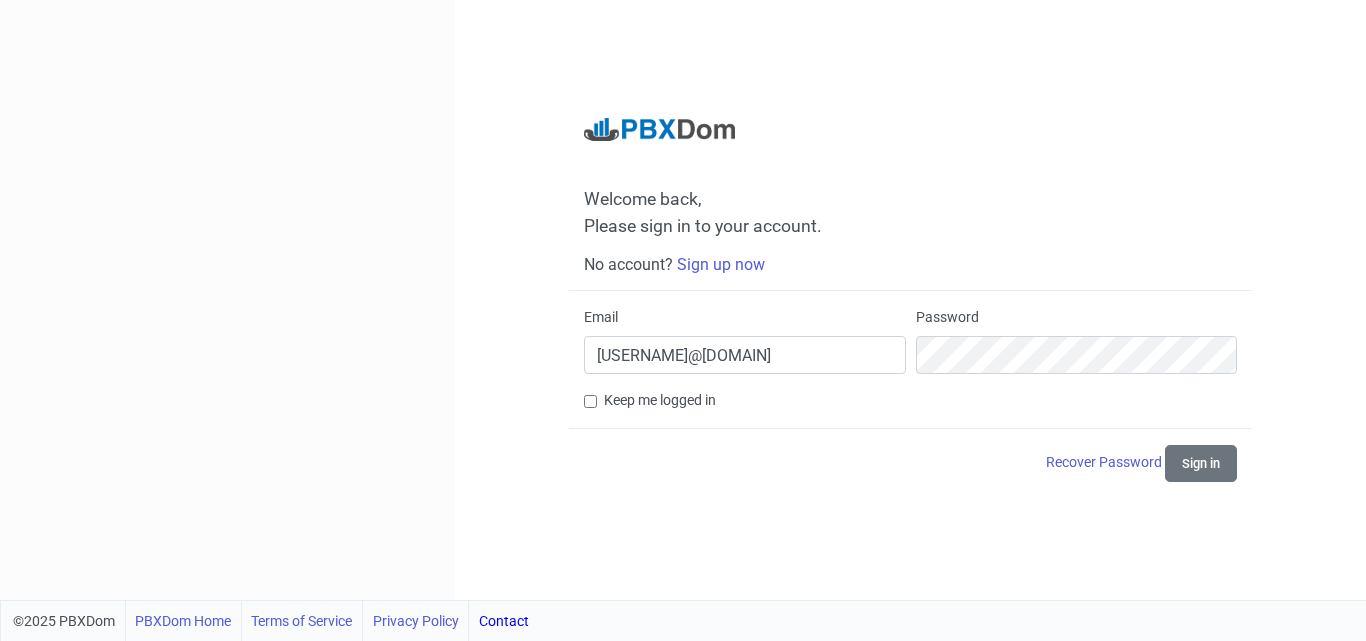 click on "Keep me logged in" at bounding box center [590, 401] 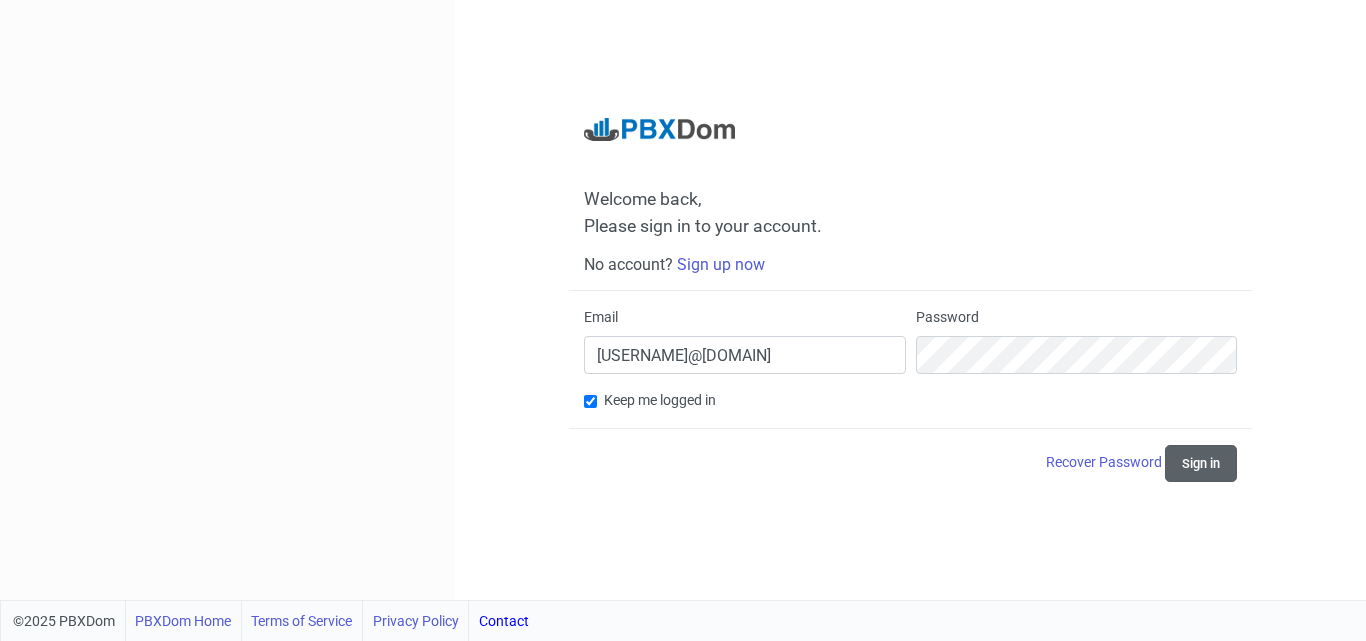 click on "Sign in" at bounding box center (1201, 463) 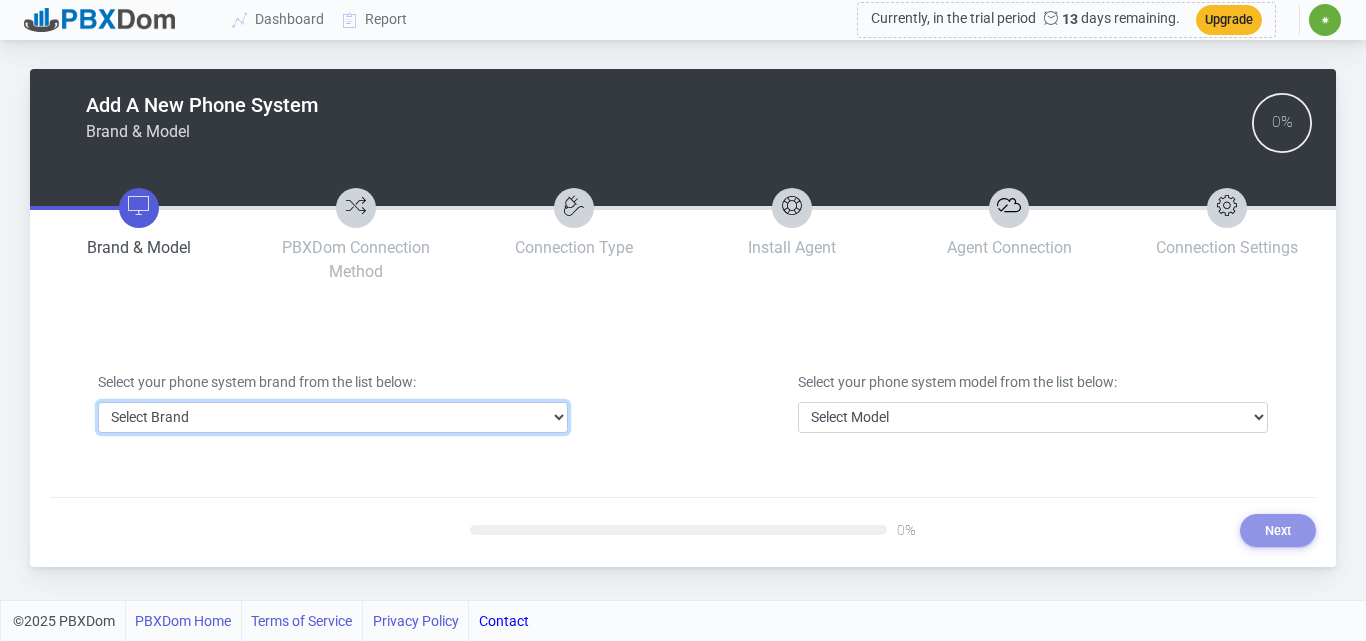 click on "Select Brand 3CX Avaya Cisco FreePBX/Asterisk Mitel Panasonic Yeastar" at bounding box center (333, 417) 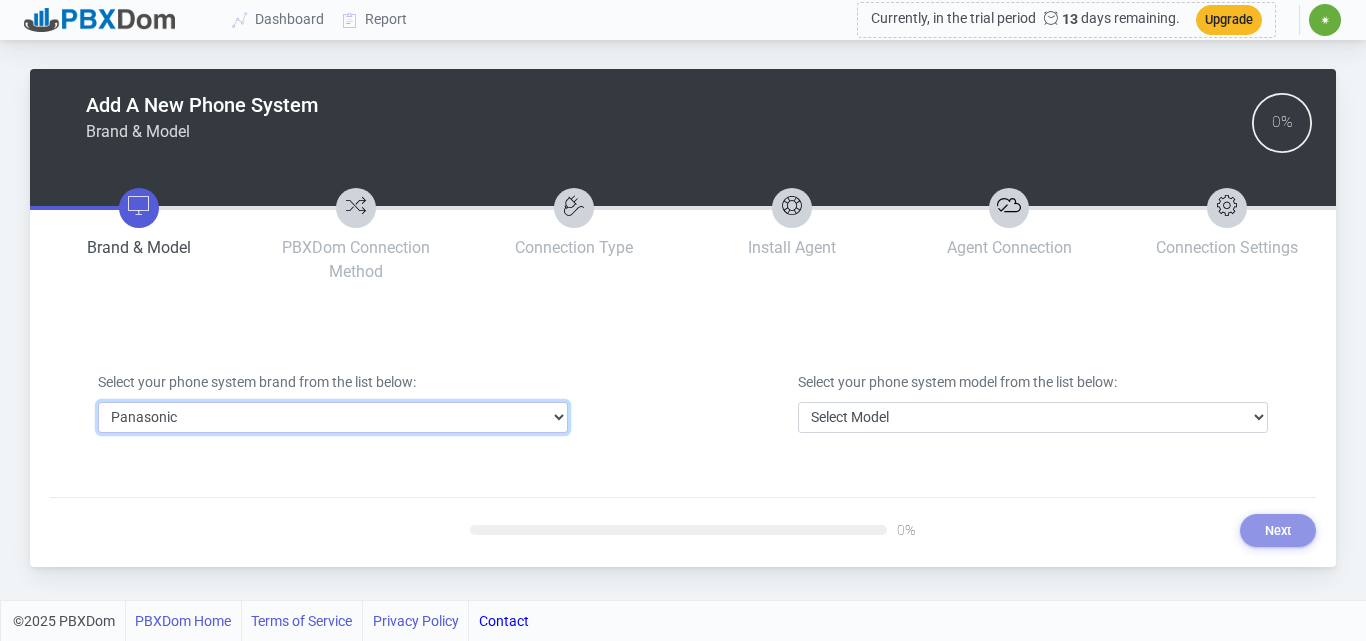click on "Select Brand 3CX Avaya Cisco FreePBX/Asterisk Mitel Panasonic Yeastar" at bounding box center (333, 417) 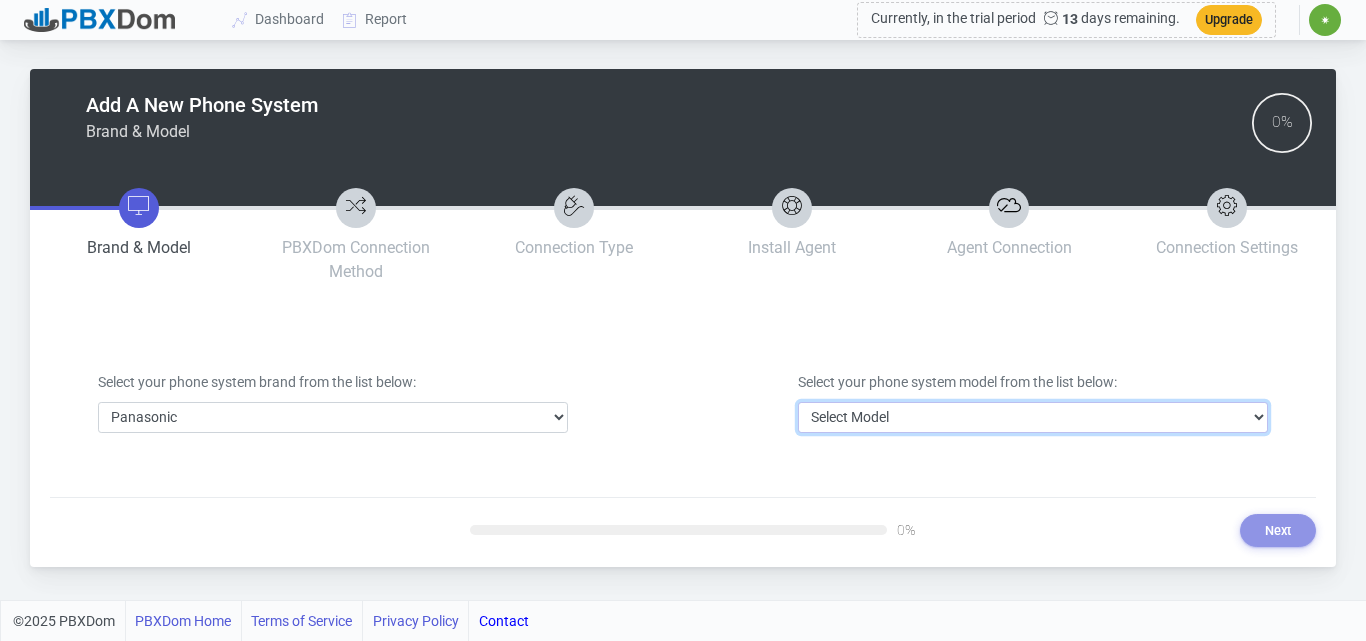 click on "Select Model DBS Series ICX/S-ICX Series KX-NCP Series KX-NS Series KX-NSX Series KX-TA/TE Series KX-TD Series KX-TDA Series KX-TDE Series" at bounding box center [1033, 417] 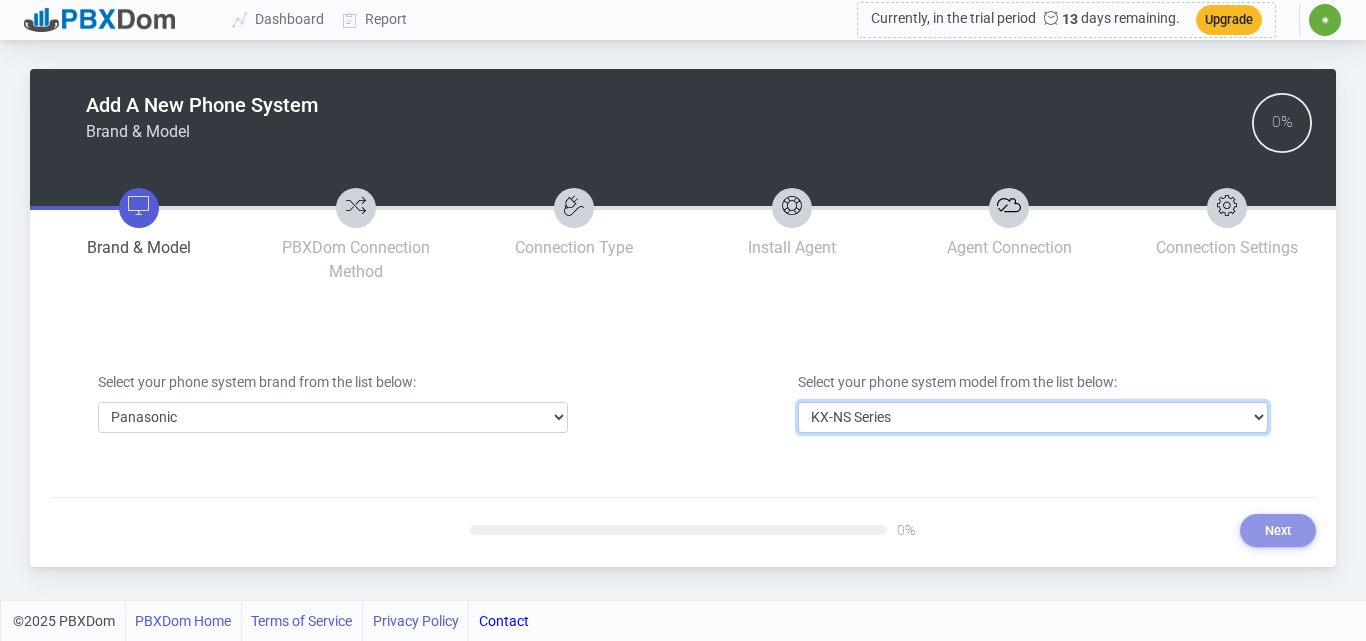 click on "Select Model DBS Series ICX/S-ICX Series KX-NCP Series KX-NS Series KX-NSX Series KX-TA/TE Series KX-TD Series KX-TDA Series KX-TDE Series" at bounding box center (1033, 417) 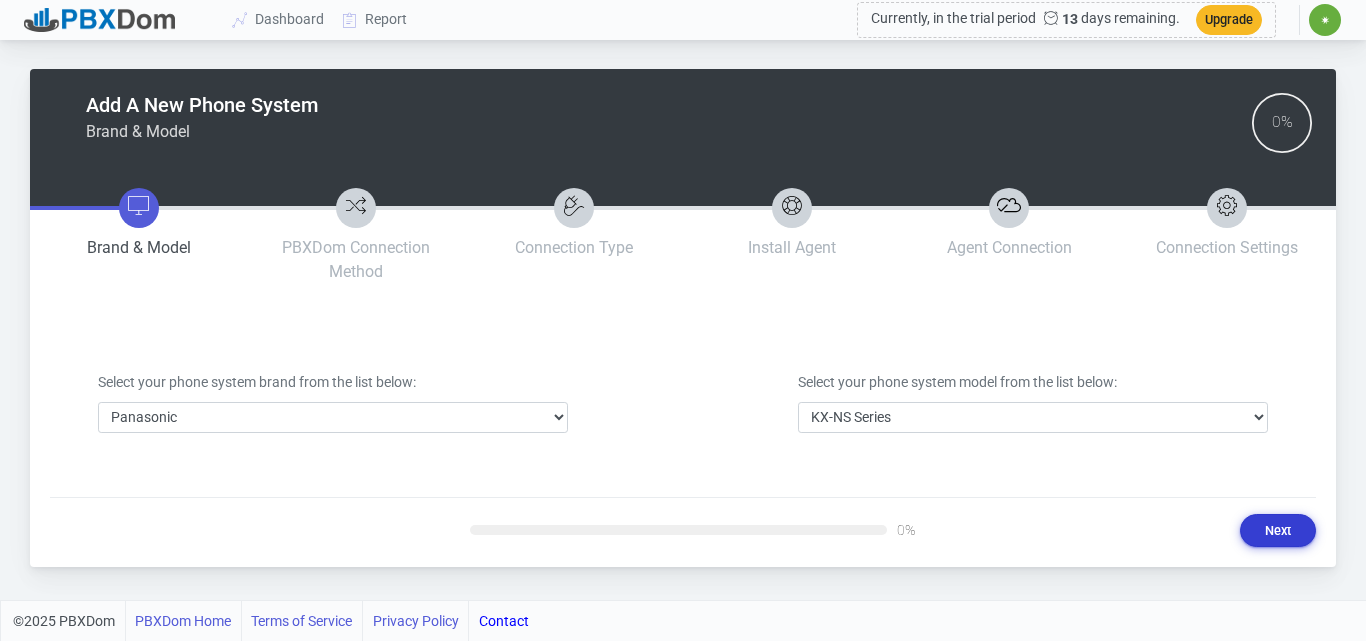 click on "Next" at bounding box center [1278, 530] 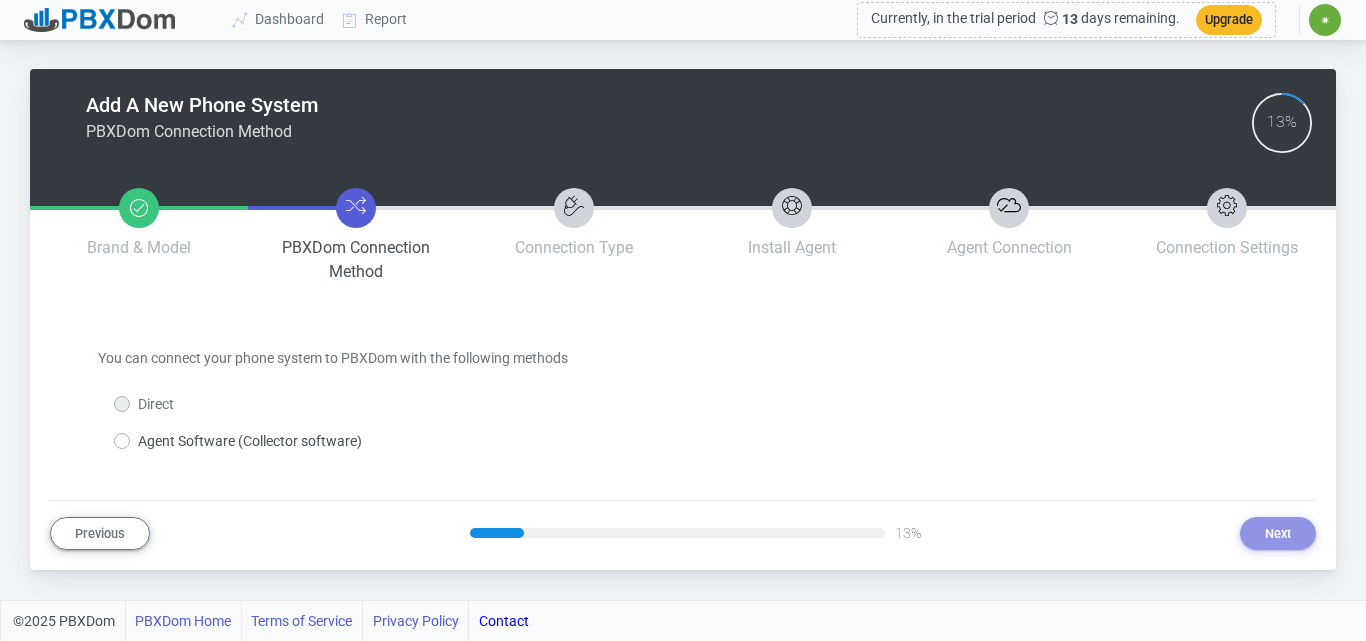 click on "Direct" at bounding box center (156, 404) 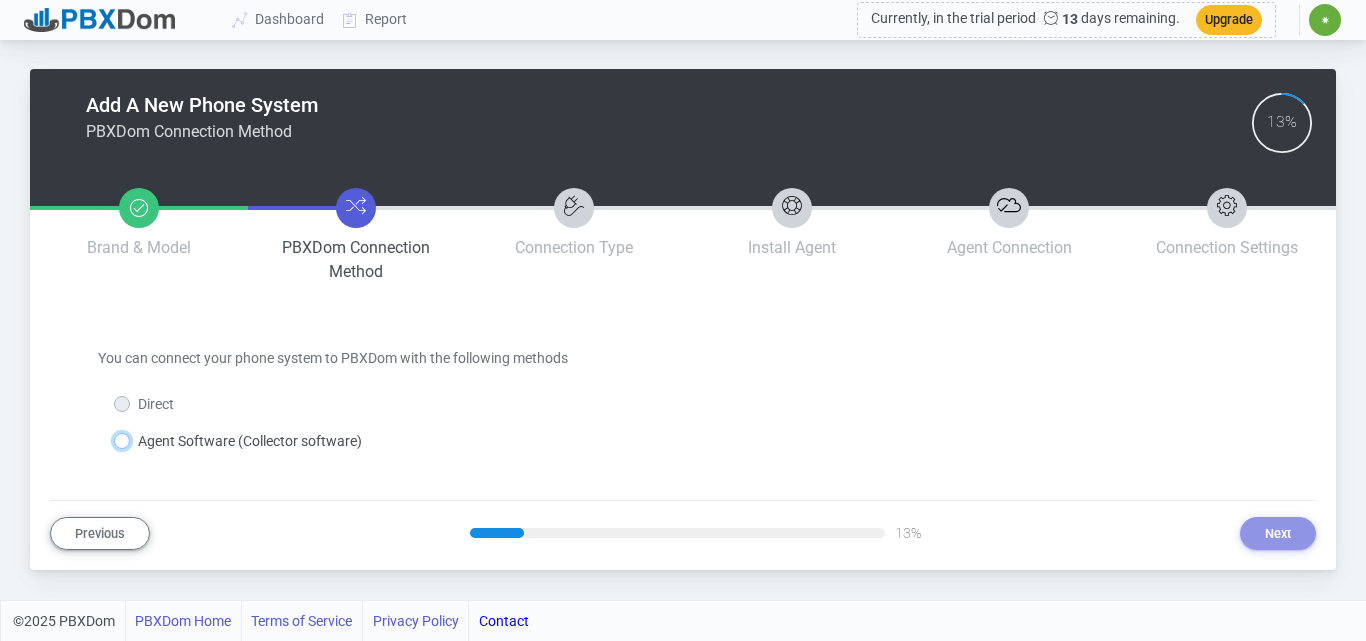 click on "Agent Software (Collector software)" at bounding box center [144, 437] 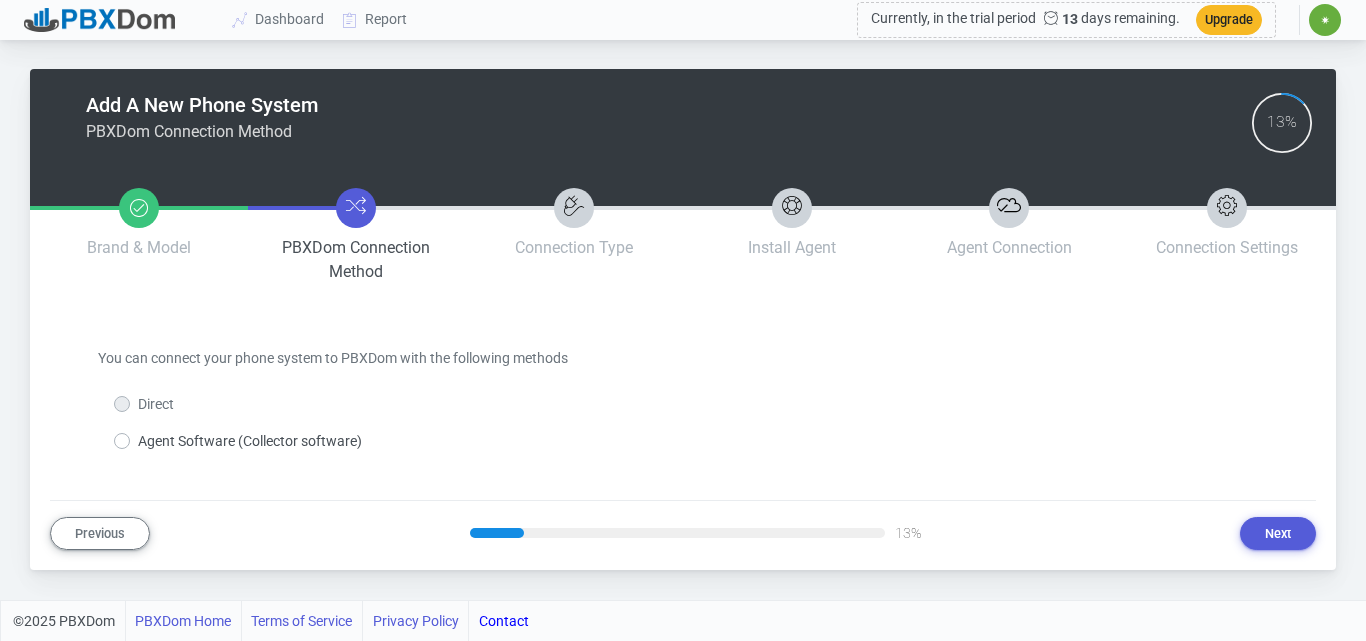 click on "Direct" at bounding box center [156, 404] 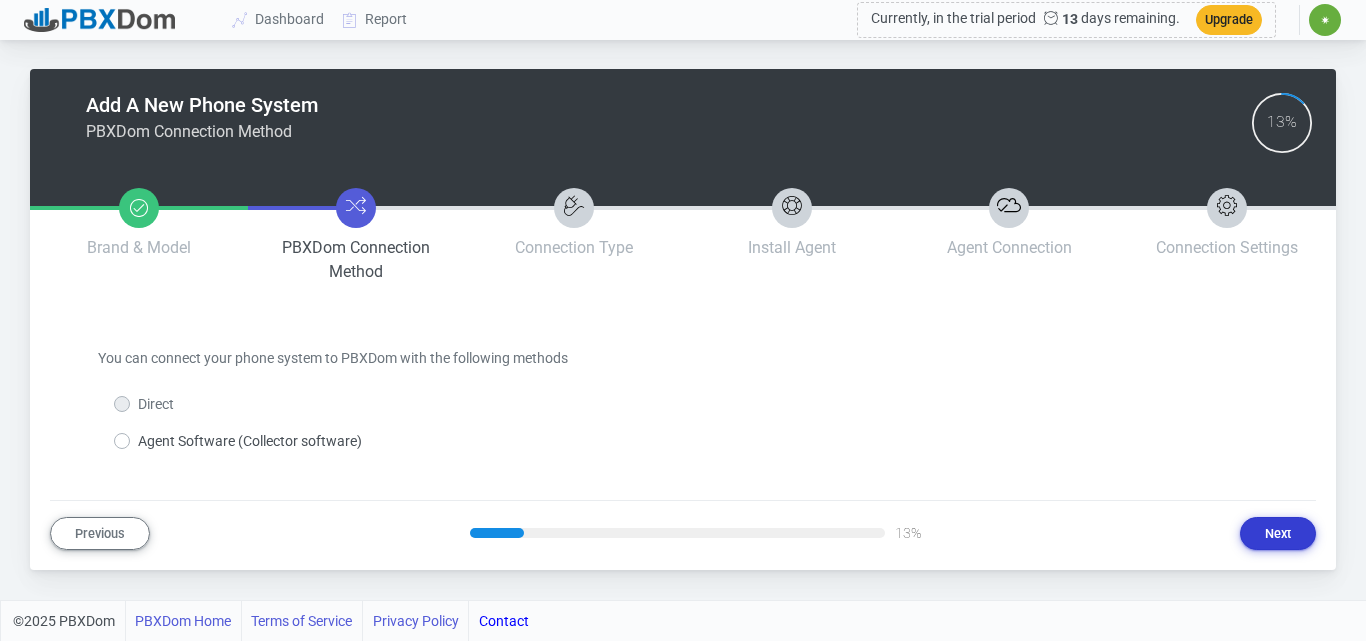 click on "Next" at bounding box center [1278, 533] 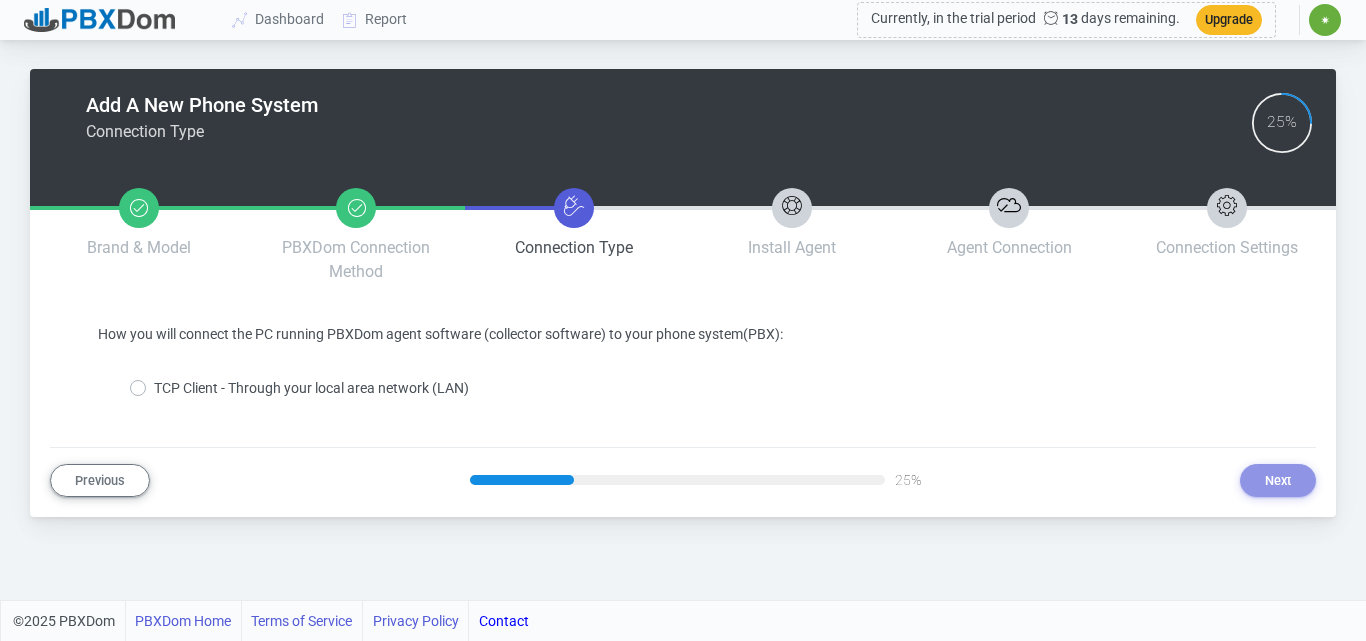 click on "TCP Client - Through your local area network (LAN)" at bounding box center (311, 388) 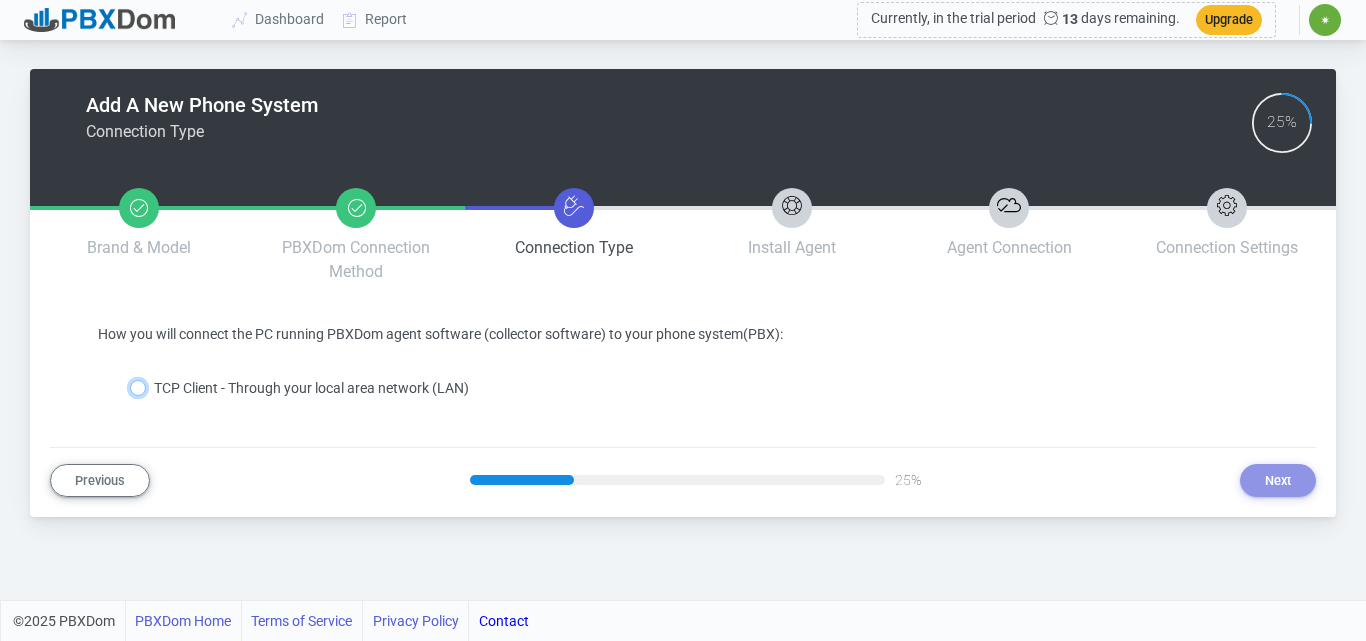 click on "TCP Client - Through your local area network (LAN)" at bounding box center [160, 384] 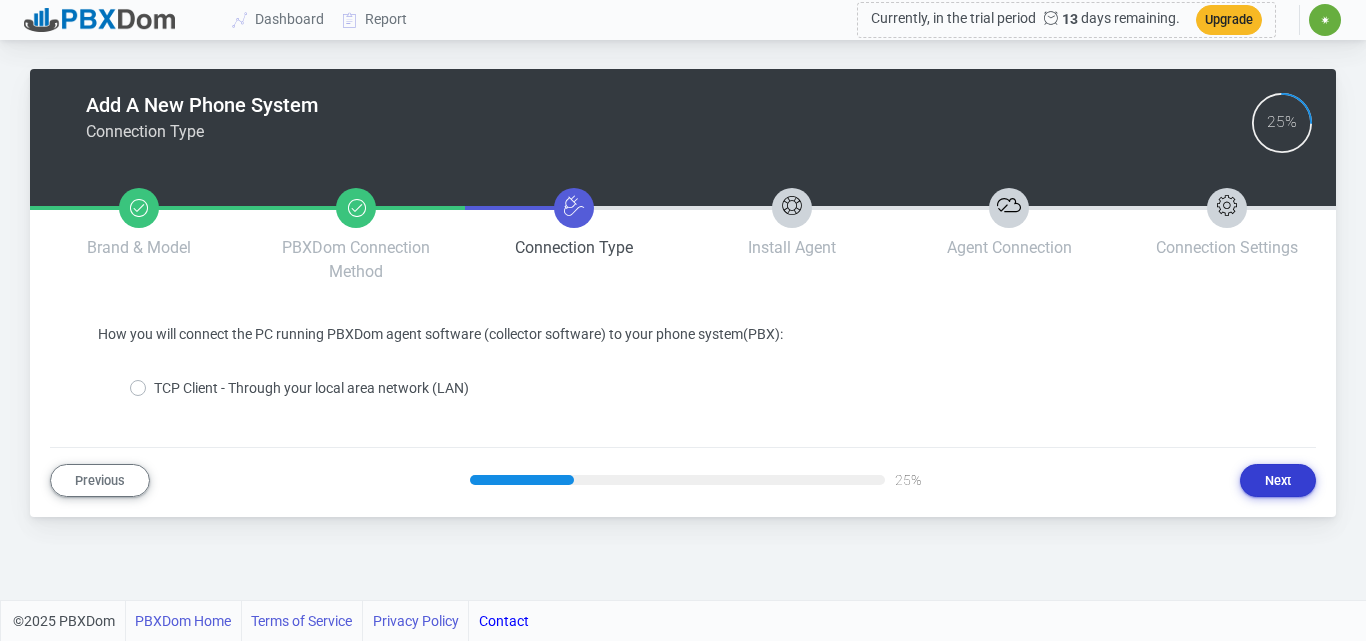 click on "Next" at bounding box center [1278, 480] 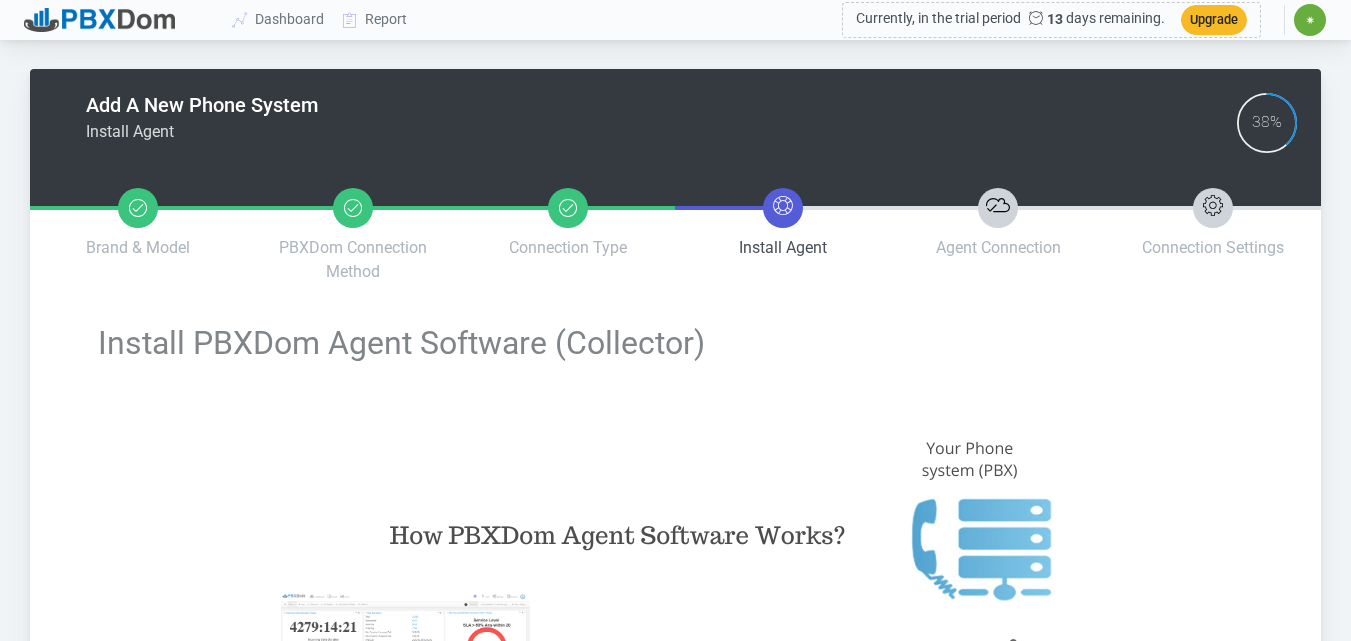 type on "0eea89c413d1ec788bdacf4896a6a23c30f99d679f978c1c80b447b9740c42de" 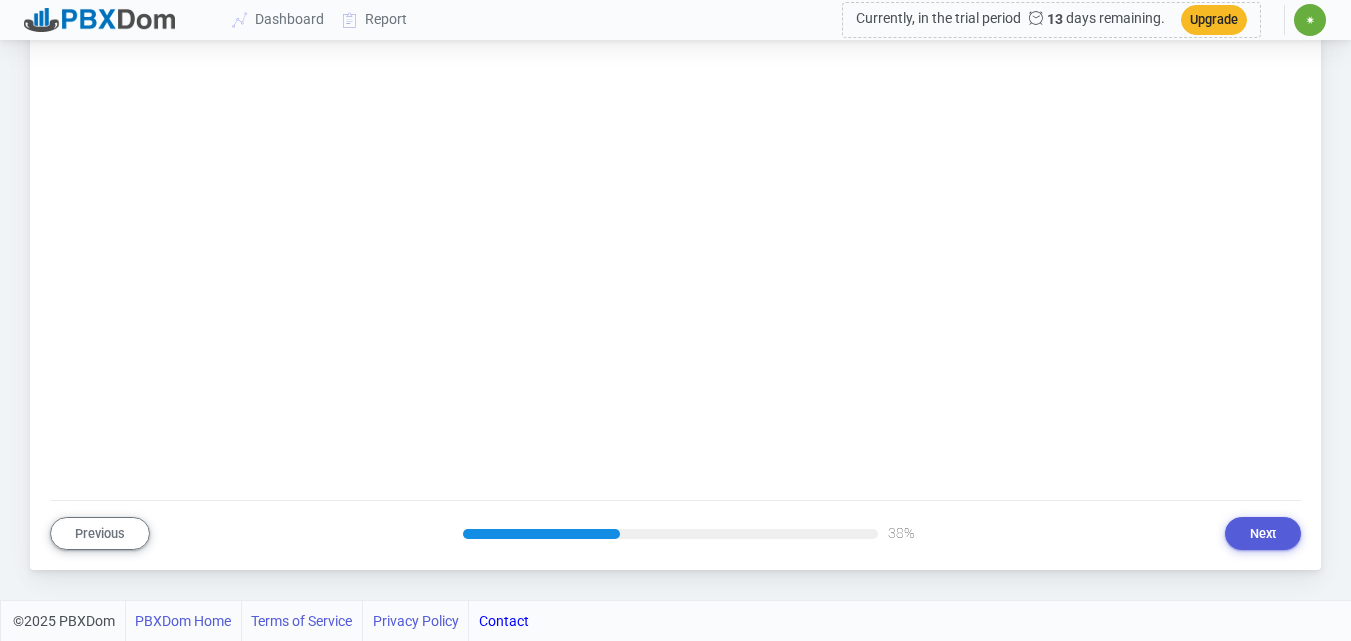 scroll, scrollTop: 1876, scrollLeft: 0, axis: vertical 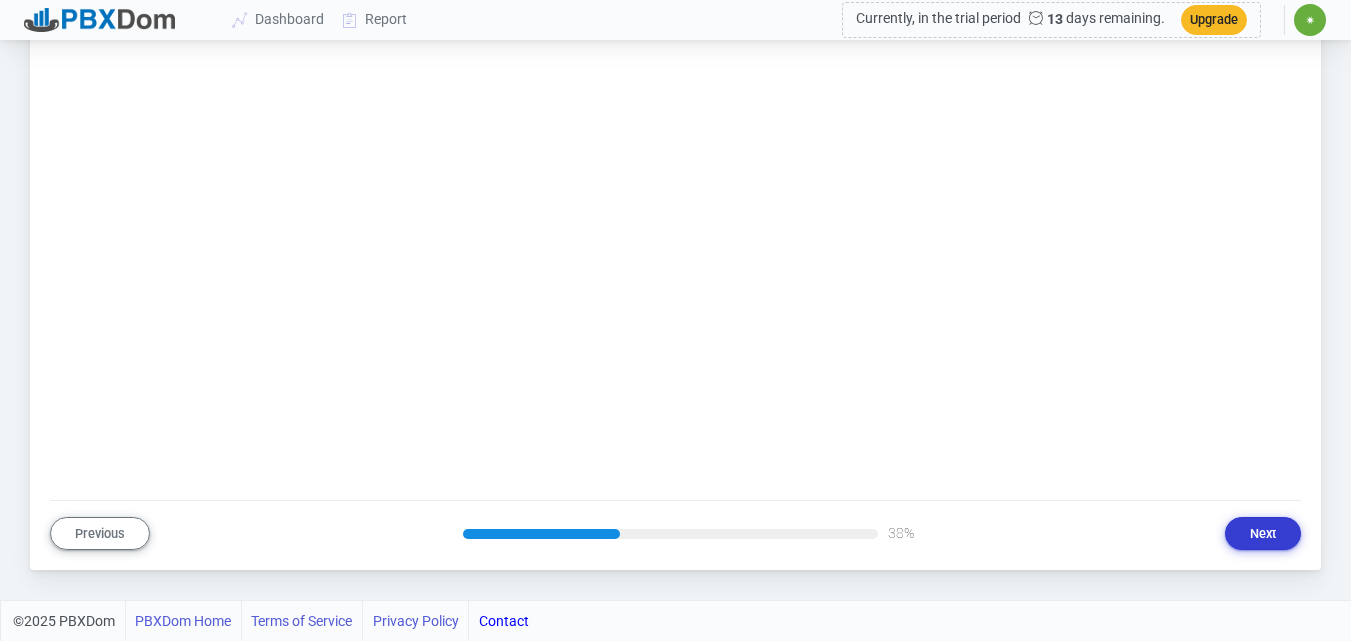click on "Next" at bounding box center [1263, 533] 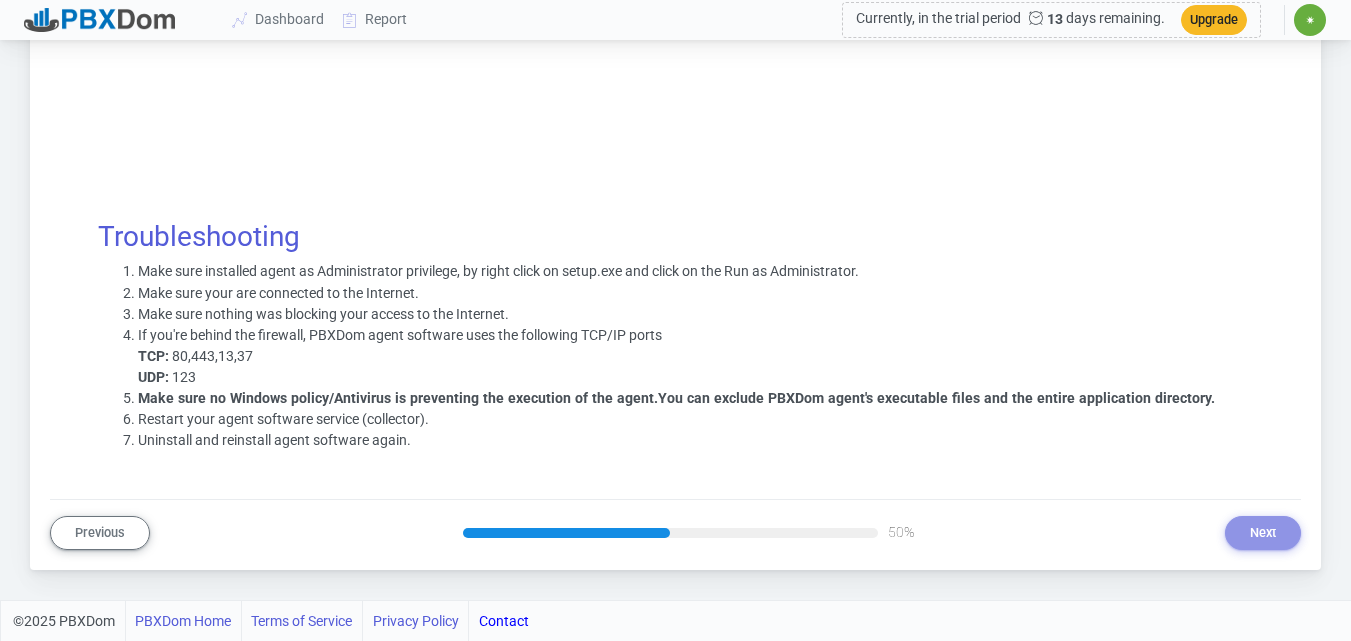 scroll, scrollTop: 379, scrollLeft: 0, axis: vertical 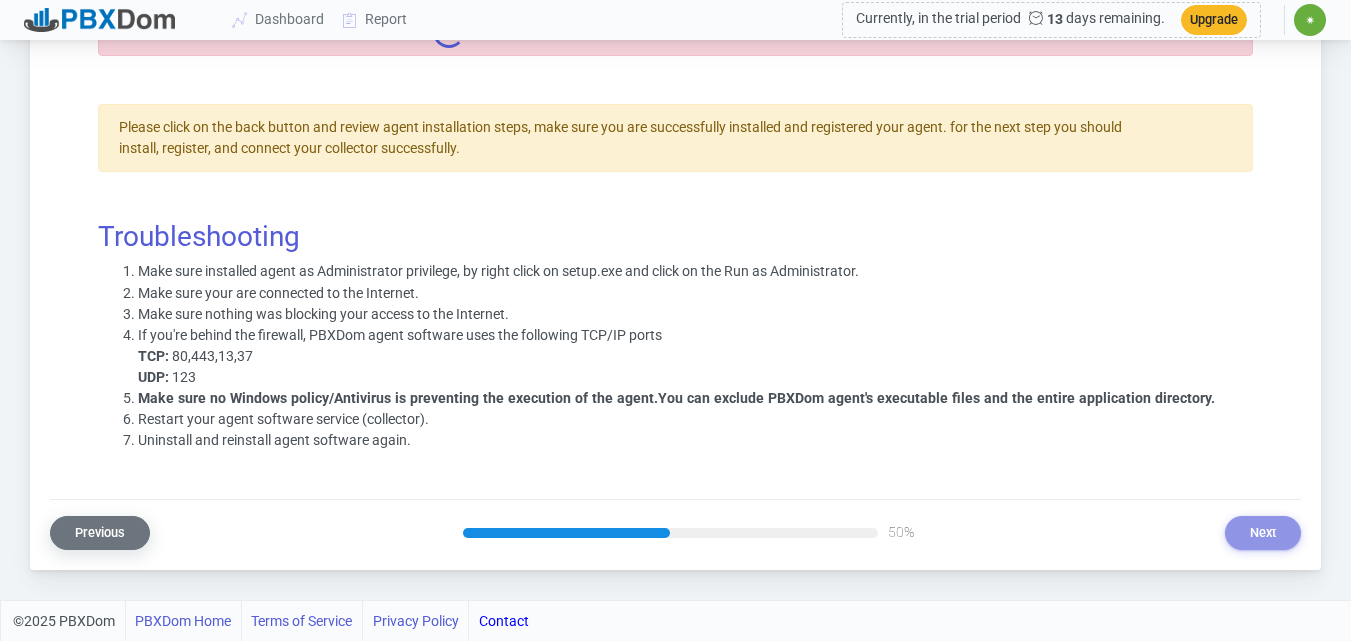 click on "Previous" at bounding box center [100, 532] 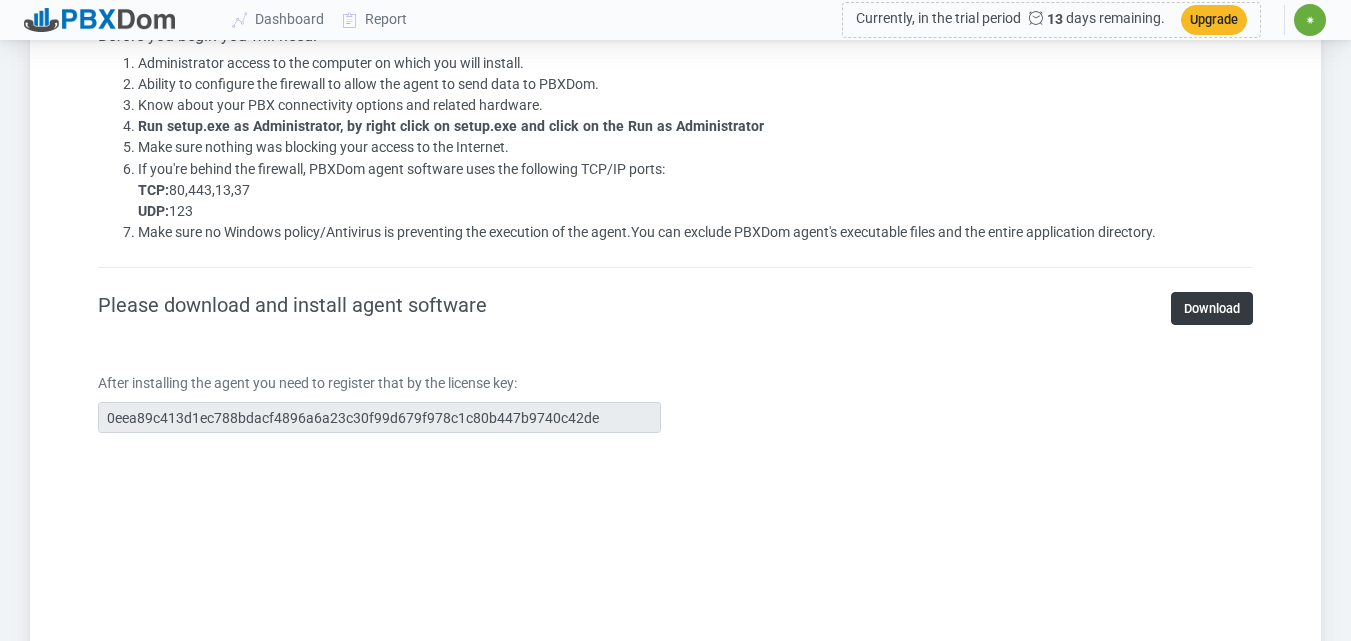 scroll, scrollTop: 1185, scrollLeft: 0, axis: vertical 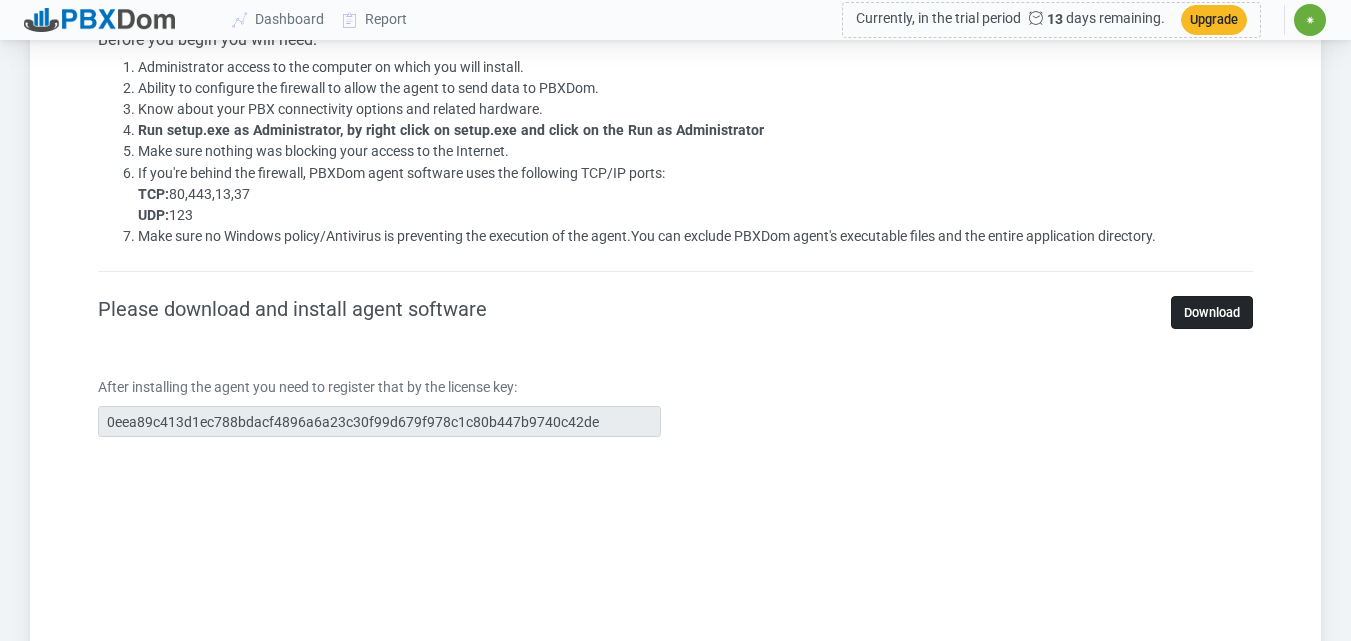 click on "Download" at bounding box center [1212, 312] 